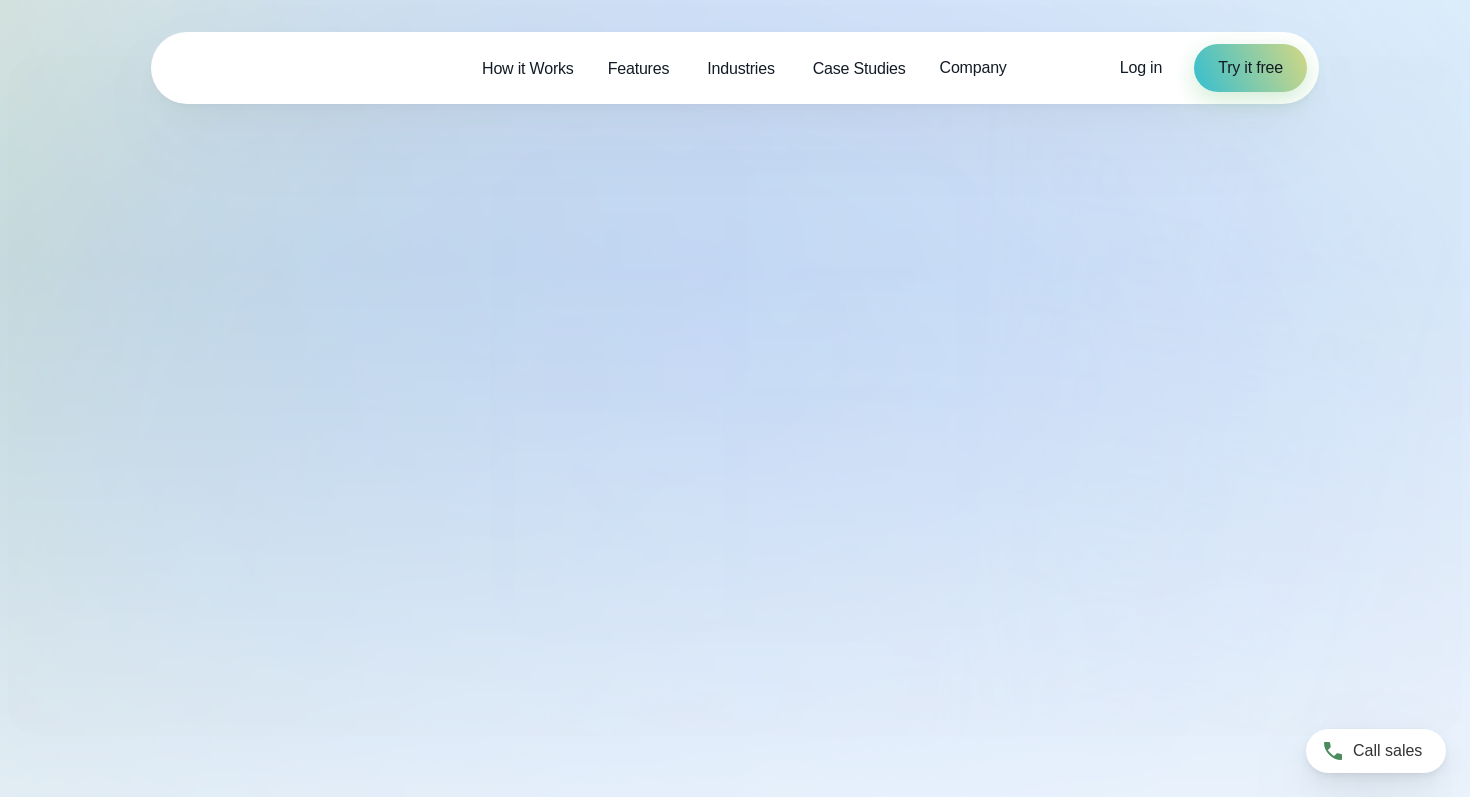 select on "***" 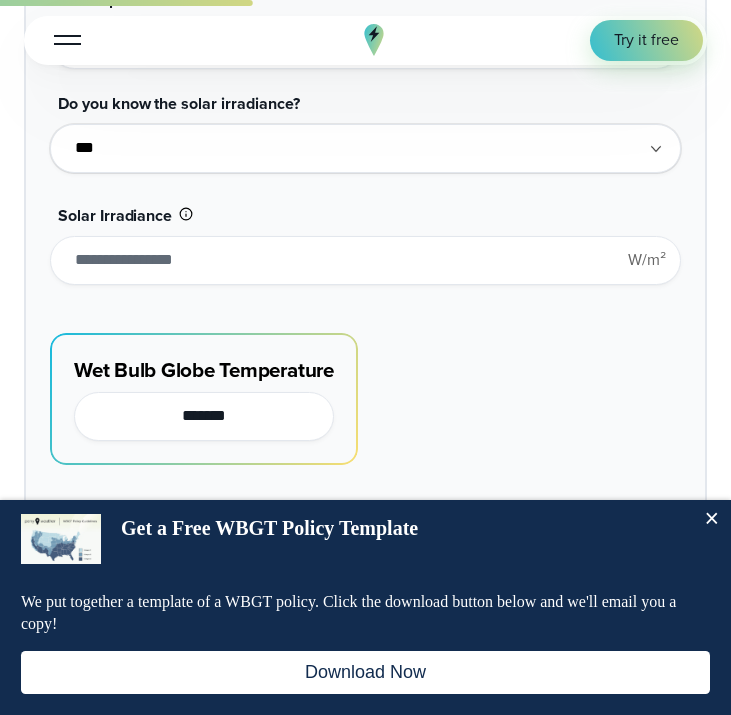 scroll, scrollTop: 2483, scrollLeft: 0, axis: vertical 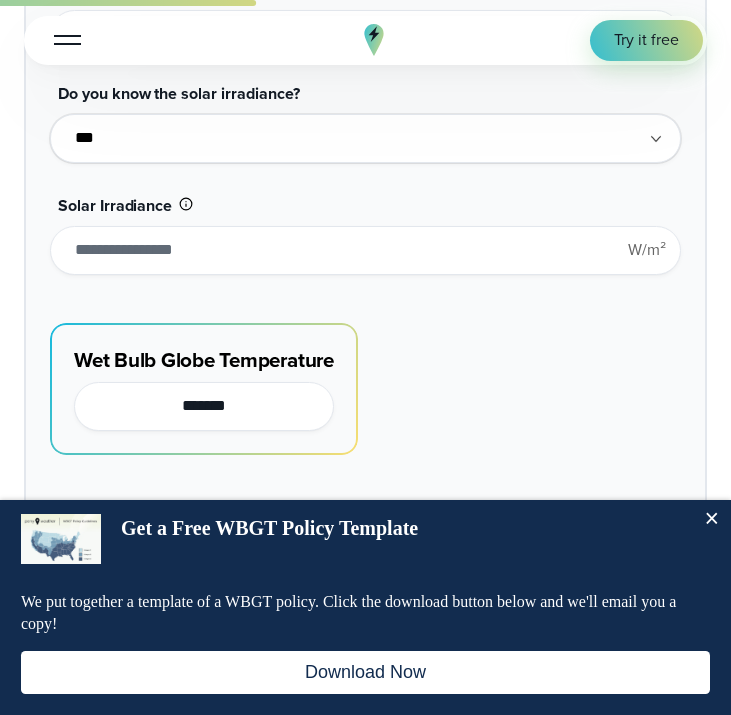 click at bounding box center [711, 520] 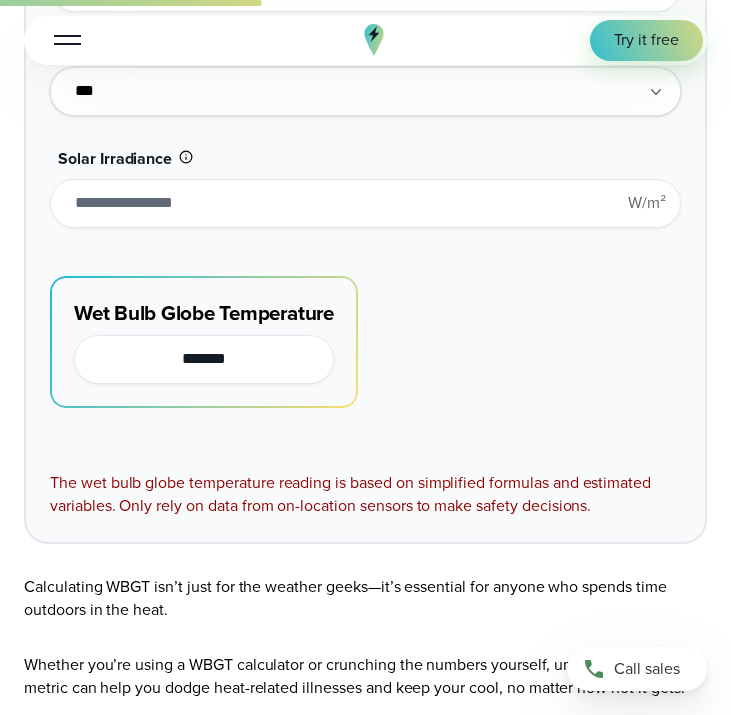 click on "Wet Bulb Globe Temperature *******" at bounding box center (204, 342) 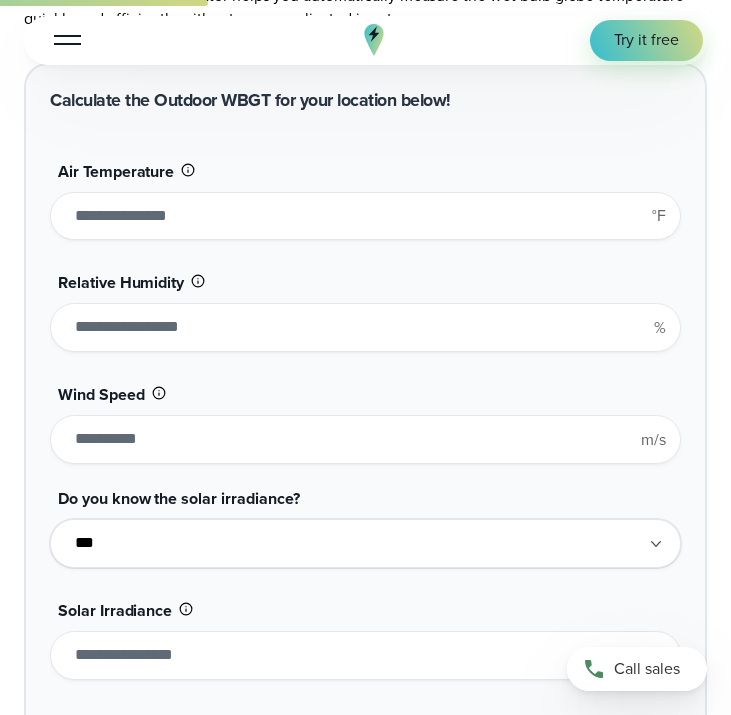 scroll, scrollTop: 2075, scrollLeft: 0, axis: vertical 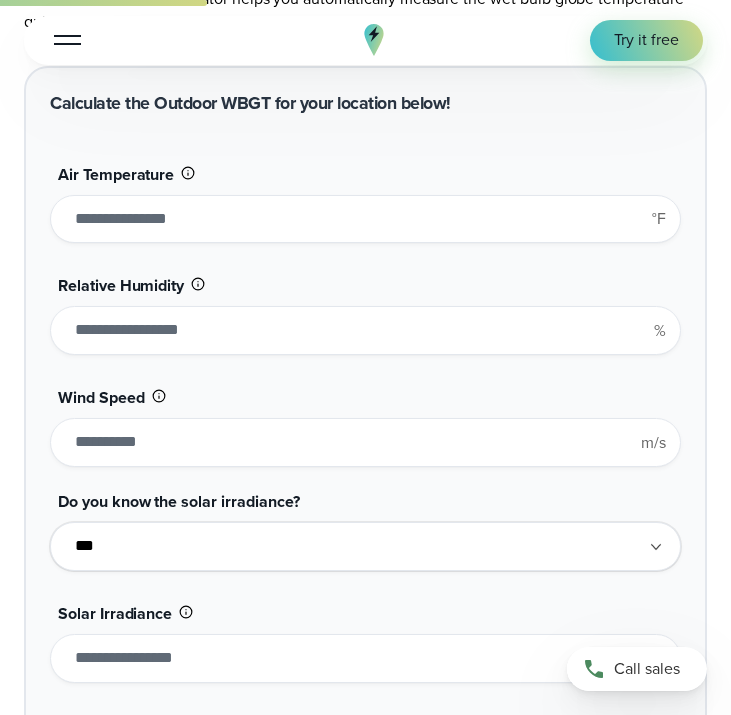 click on "**" at bounding box center (365, 219) 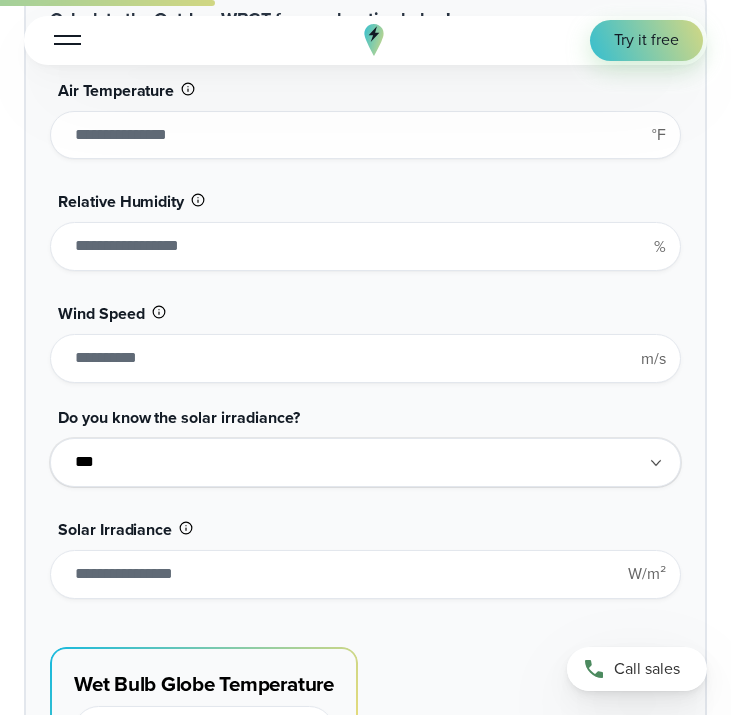 scroll, scrollTop: 2160, scrollLeft: 0, axis: vertical 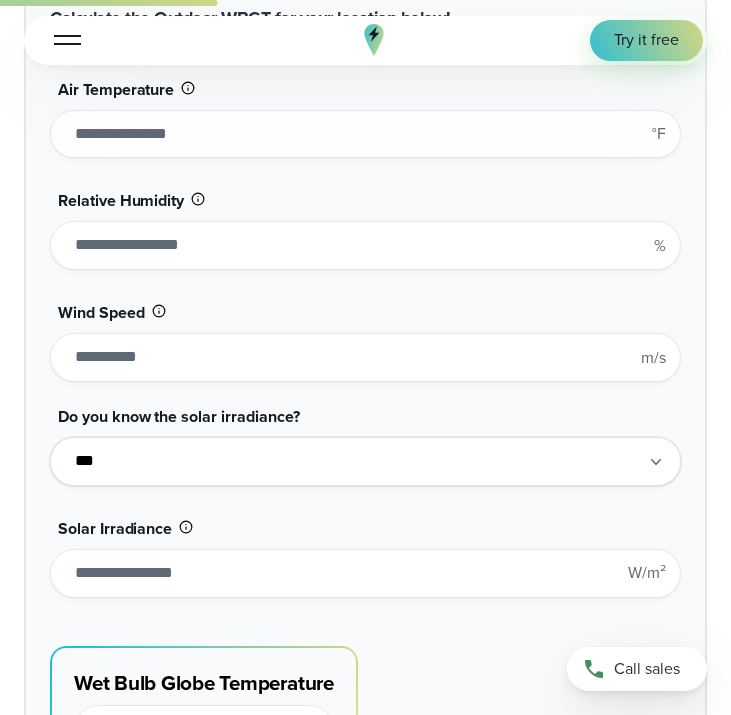 click on "**********" at bounding box center (365, 461) 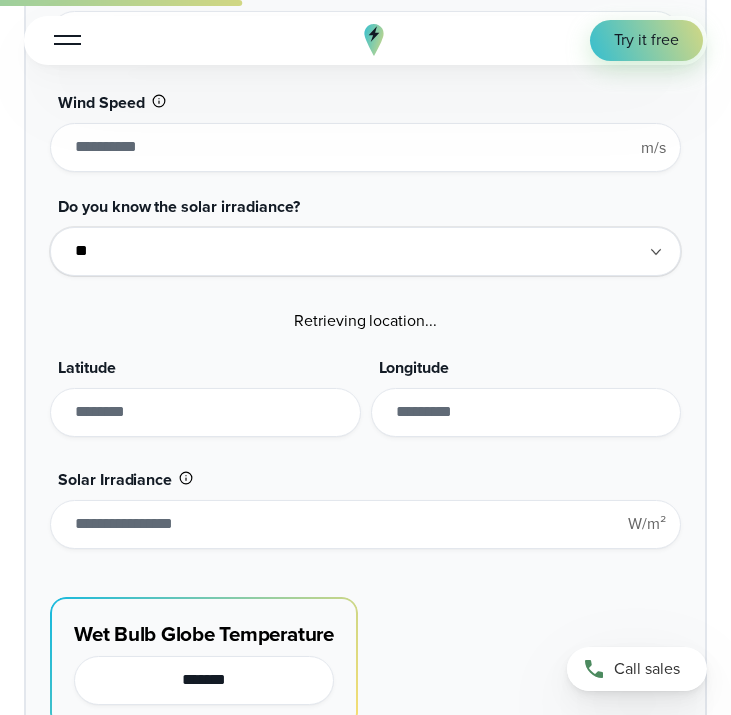 scroll, scrollTop: 2371, scrollLeft: 0, axis: vertical 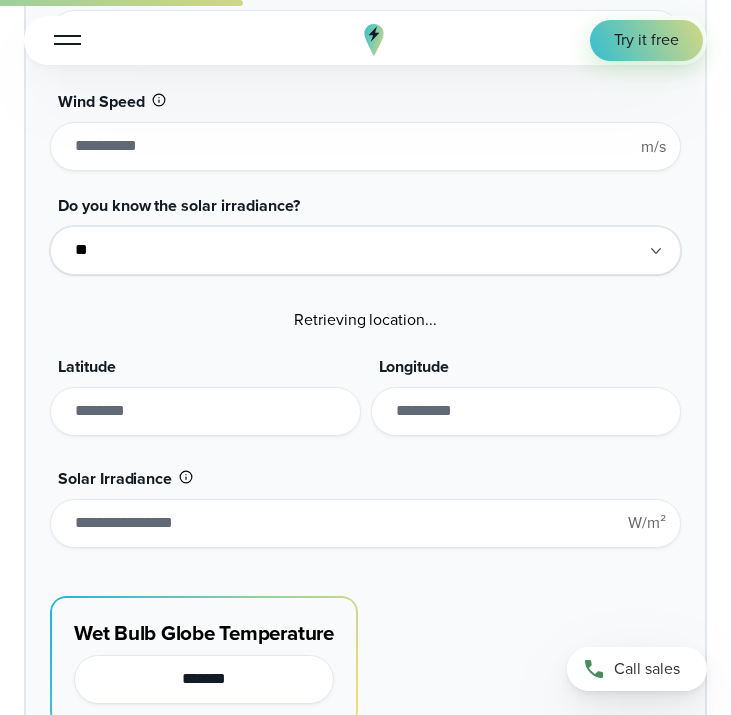 type on "*******" 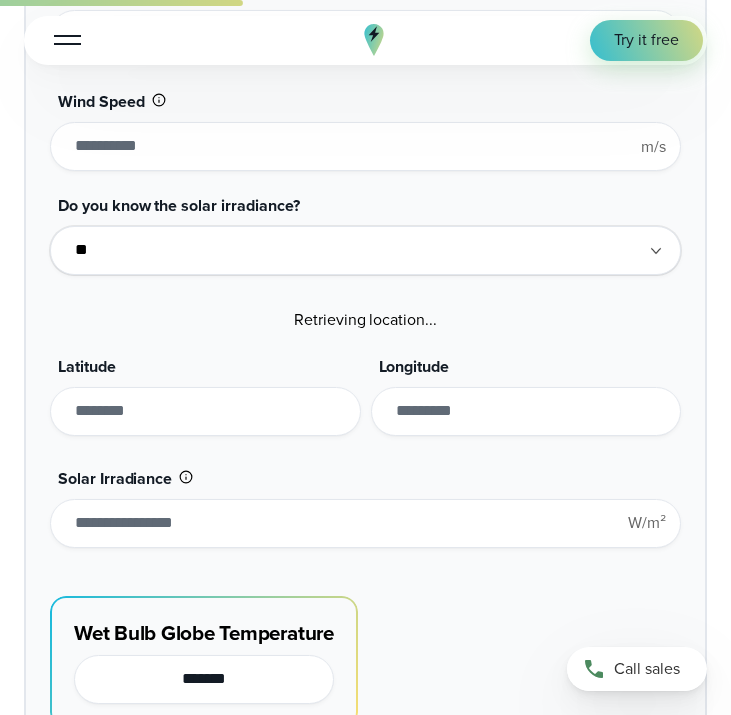 type on "*********" 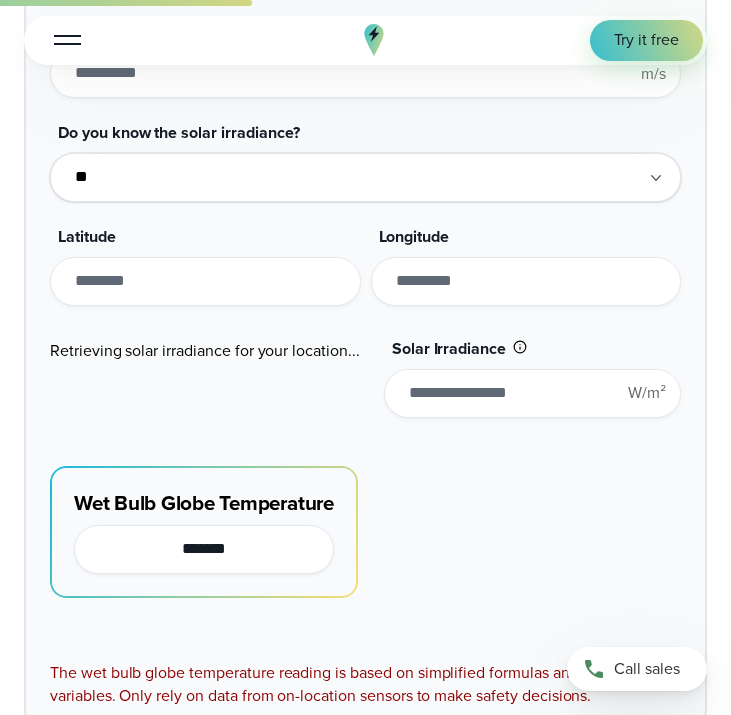 scroll, scrollTop: 2476, scrollLeft: 0, axis: vertical 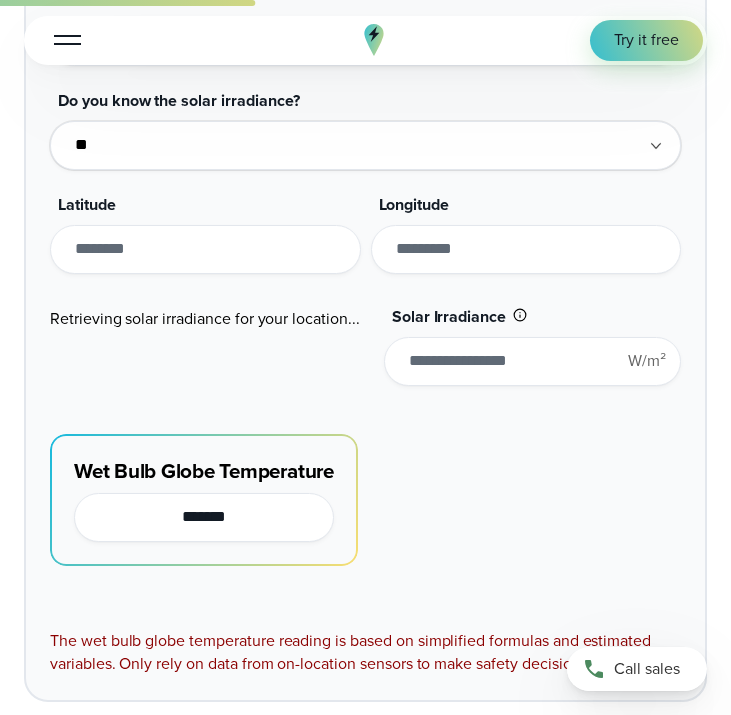 type on "******" 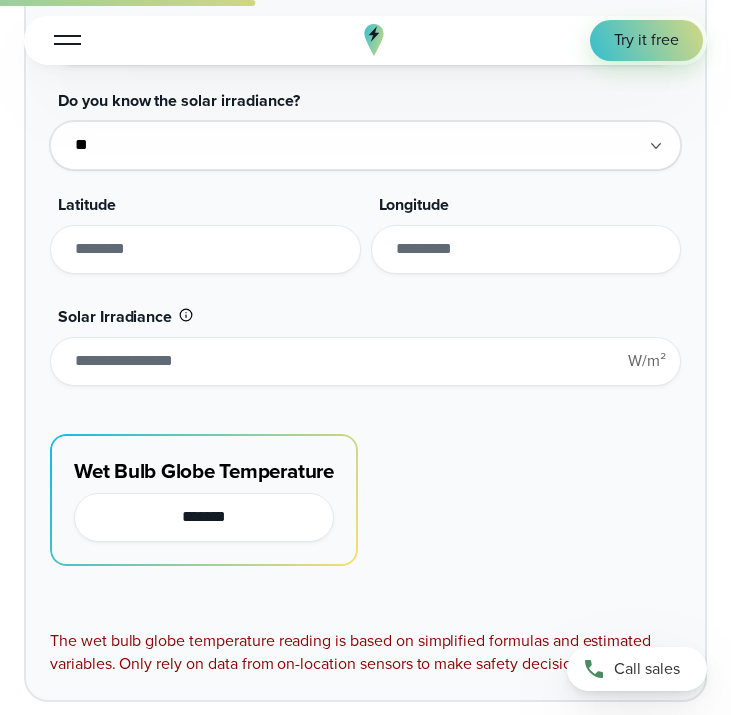 type on "*******" 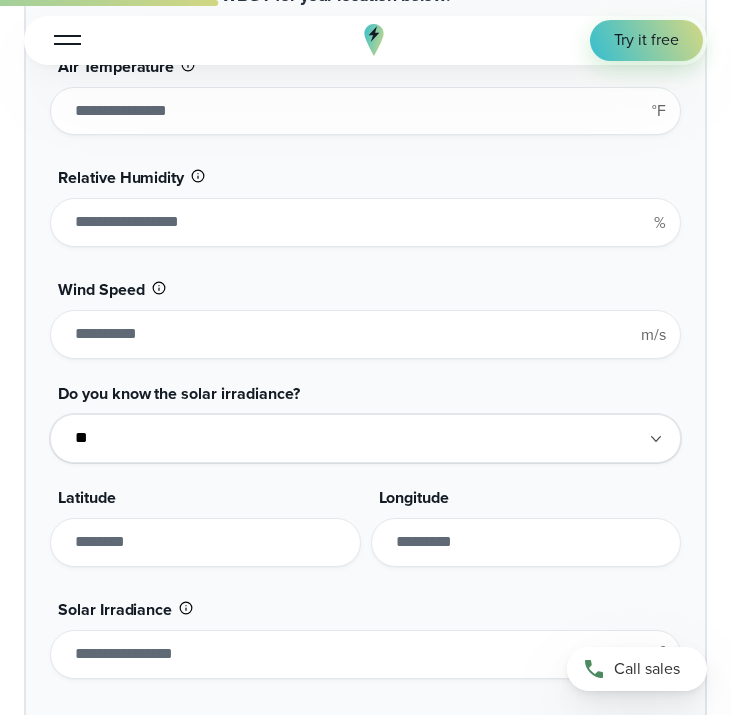 scroll, scrollTop: 2104, scrollLeft: 0, axis: vertical 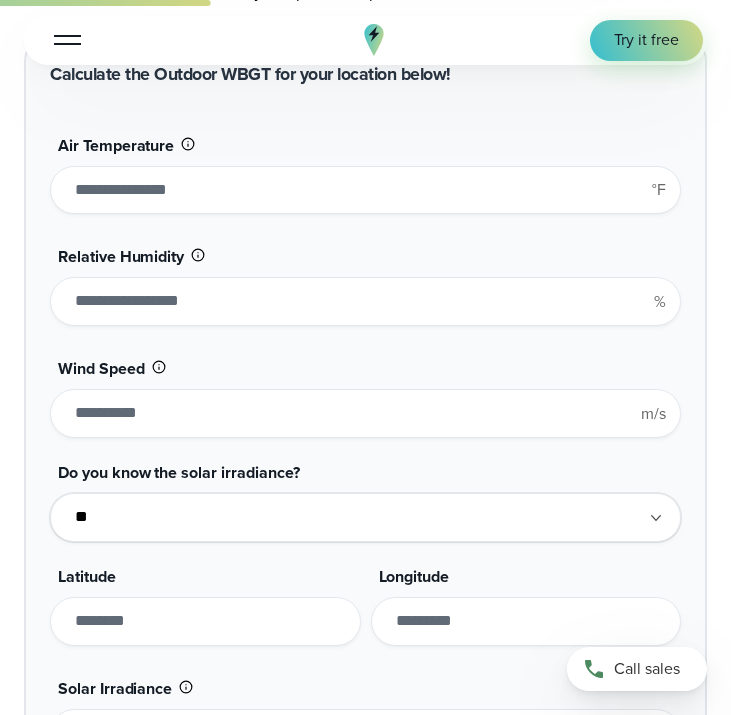 click on "***" at bounding box center [365, 190] 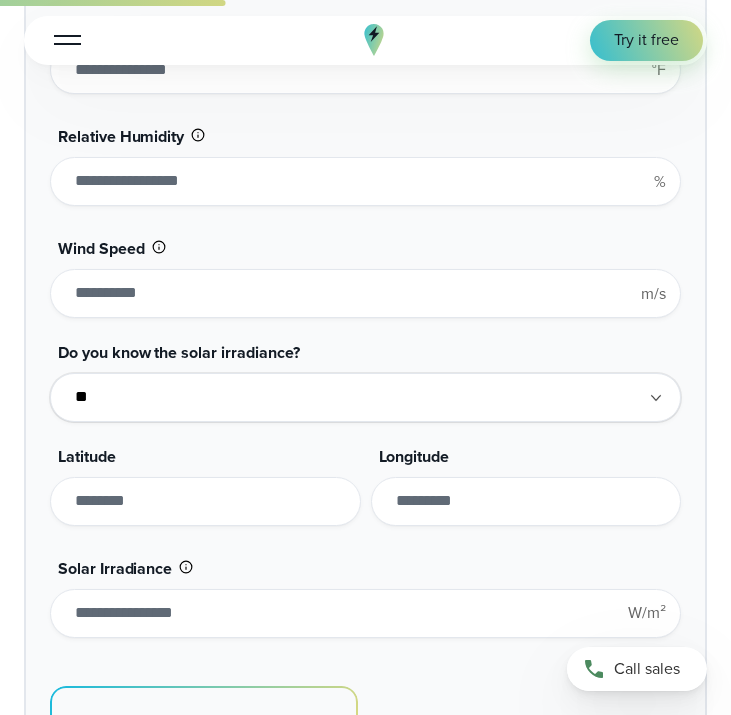 scroll, scrollTop: 2223, scrollLeft: 0, axis: vertical 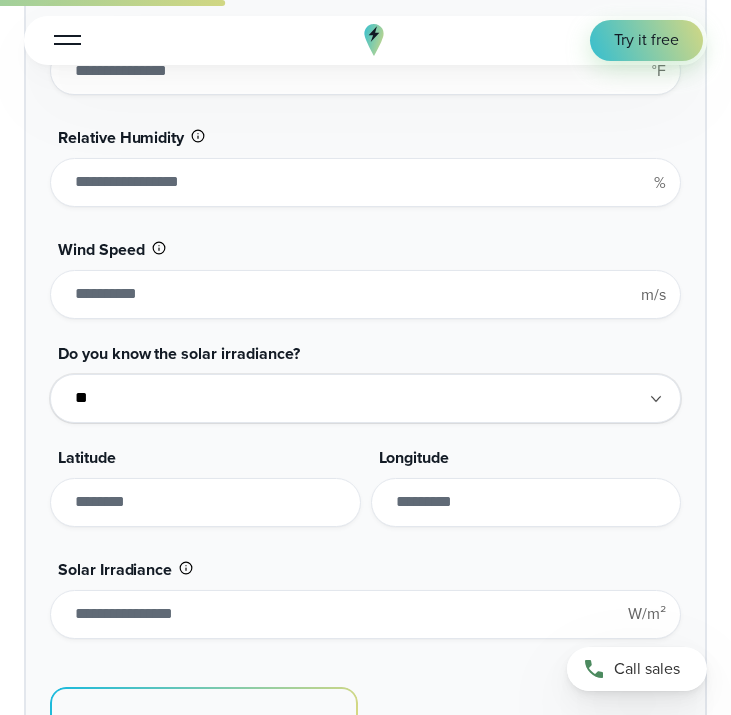 click on "**" at bounding box center (365, 182) 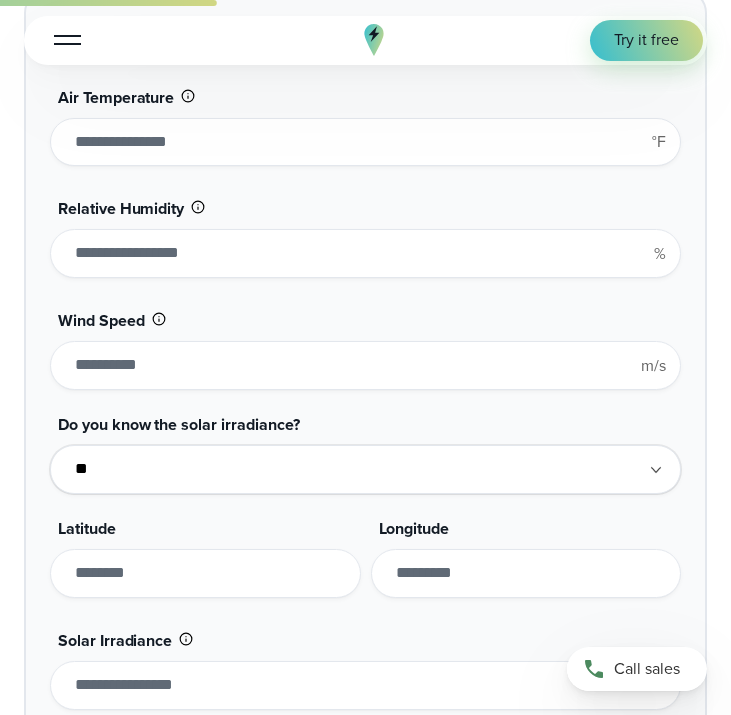 scroll, scrollTop: 2155, scrollLeft: 0, axis: vertical 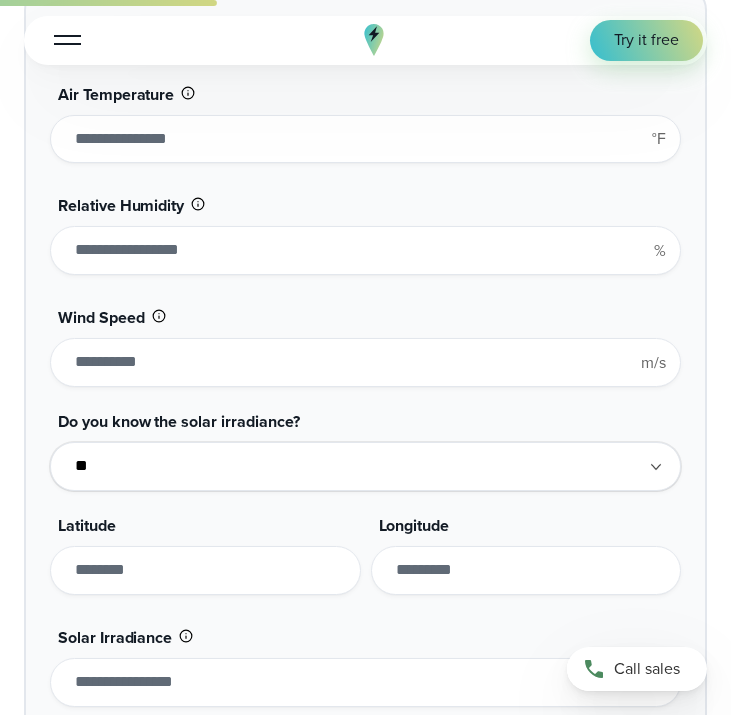 type on "**" 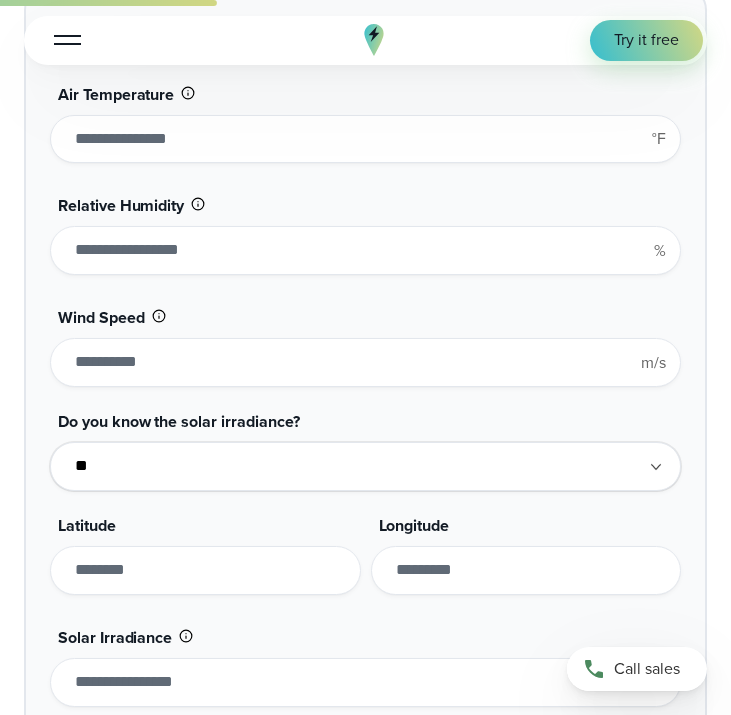 type on "*" 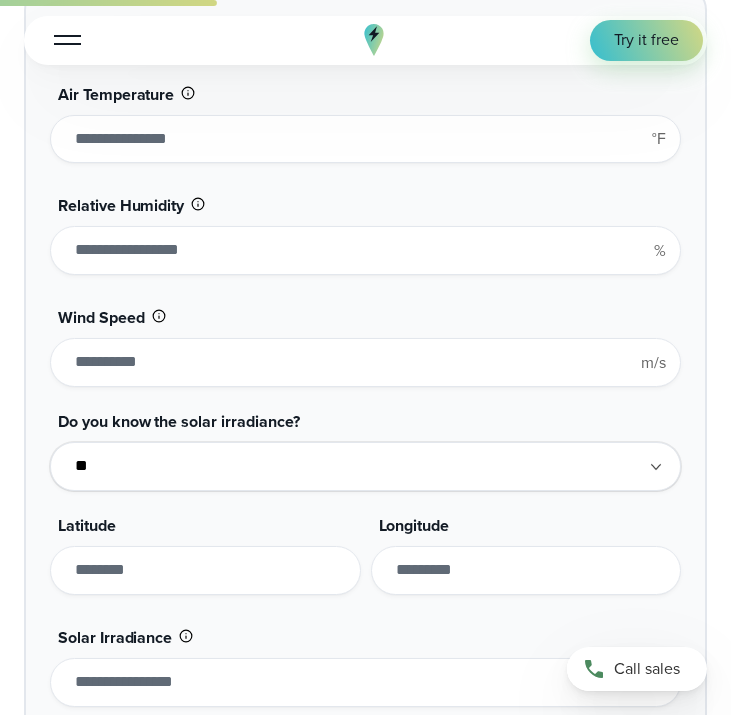 type on "*******" 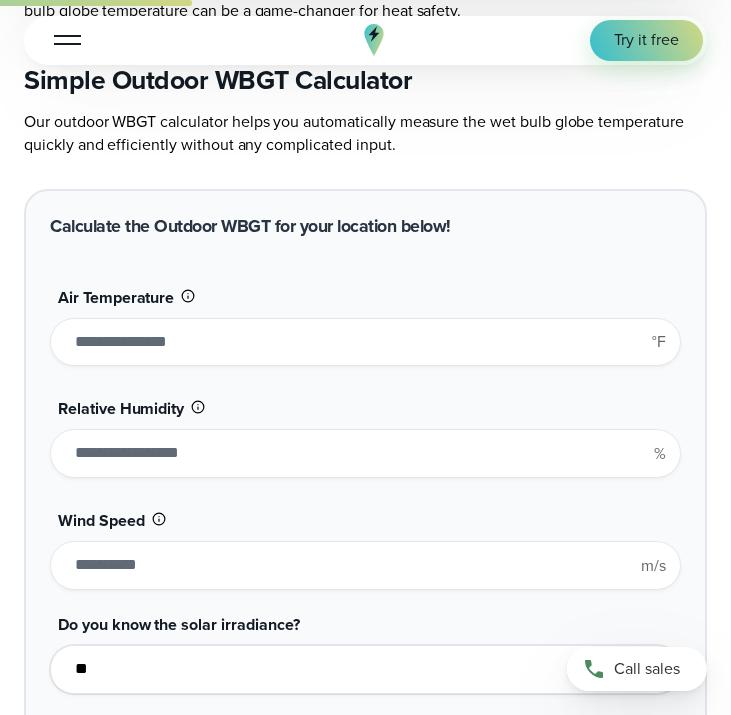 scroll, scrollTop: 1949, scrollLeft: 0, axis: vertical 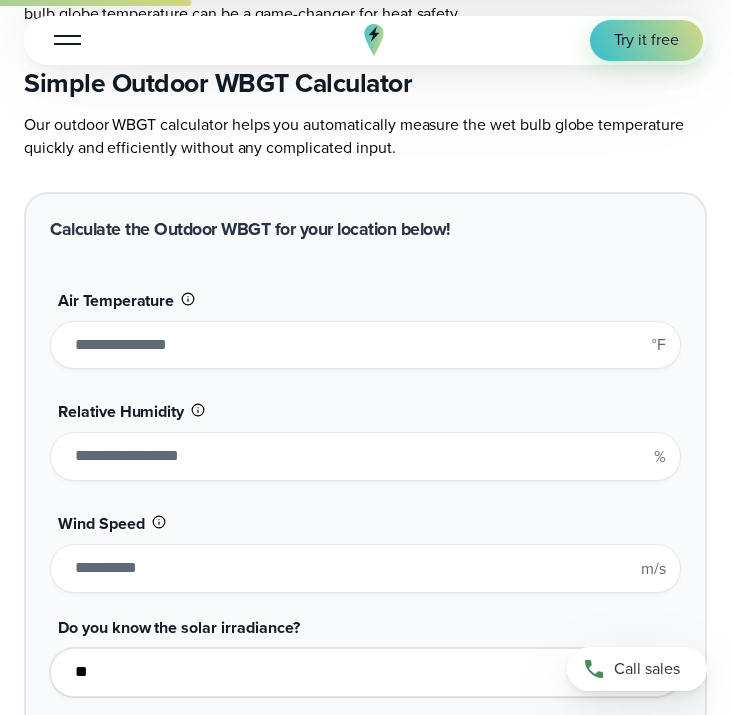 click on "**" at bounding box center [365, 456] 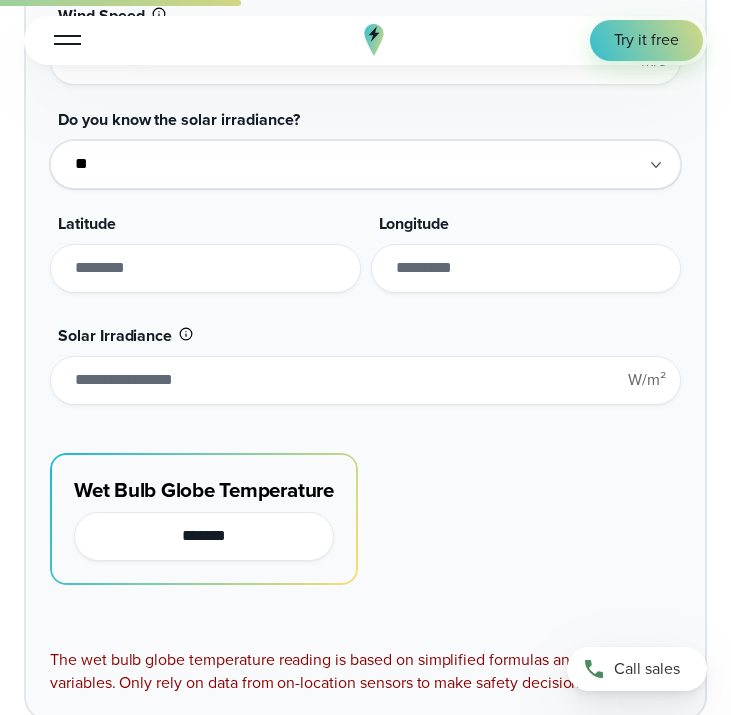 scroll, scrollTop: 2470, scrollLeft: 0, axis: vertical 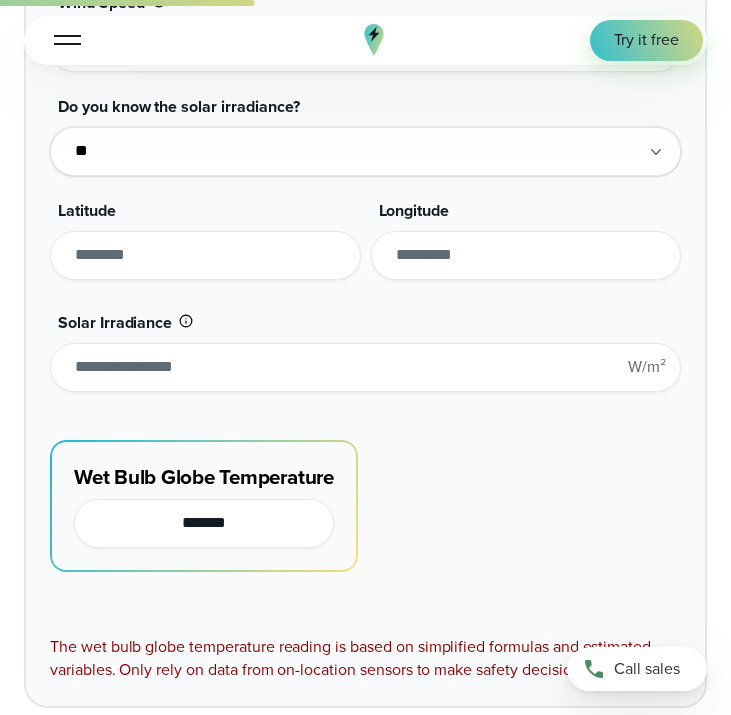 click on "Wet Bulb Globe Temperature *******" at bounding box center [204, 494] 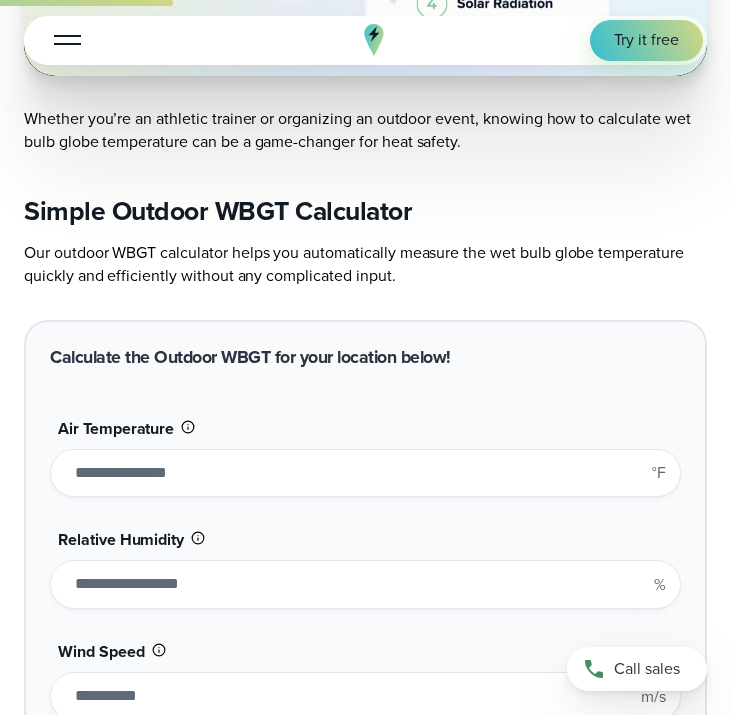 scroll, scrollTop: 1828, scrollLeft: 0, axis: vertical 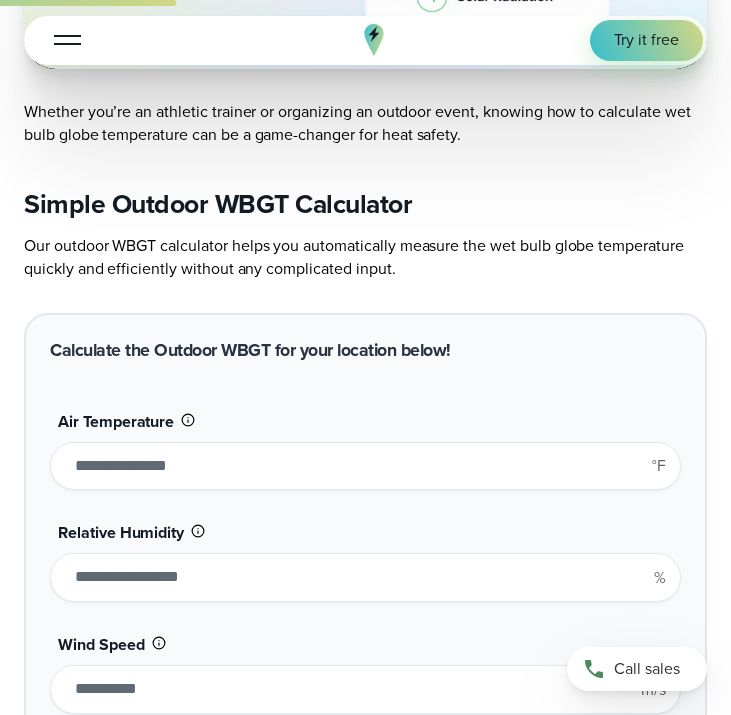 click on "***" at bounding box center (365, 466) 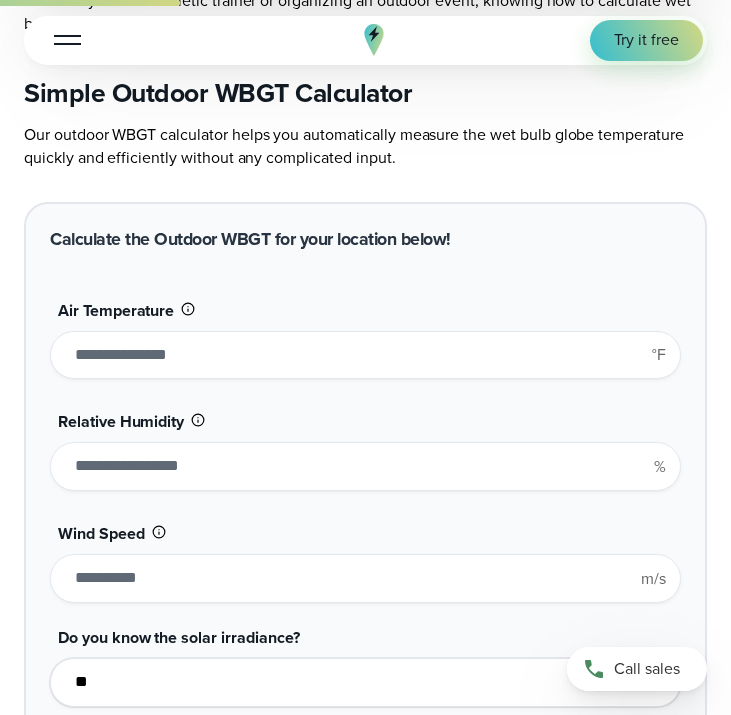 scroll, scrollTop: 1945, scrollLeft: 0, axis: vertical 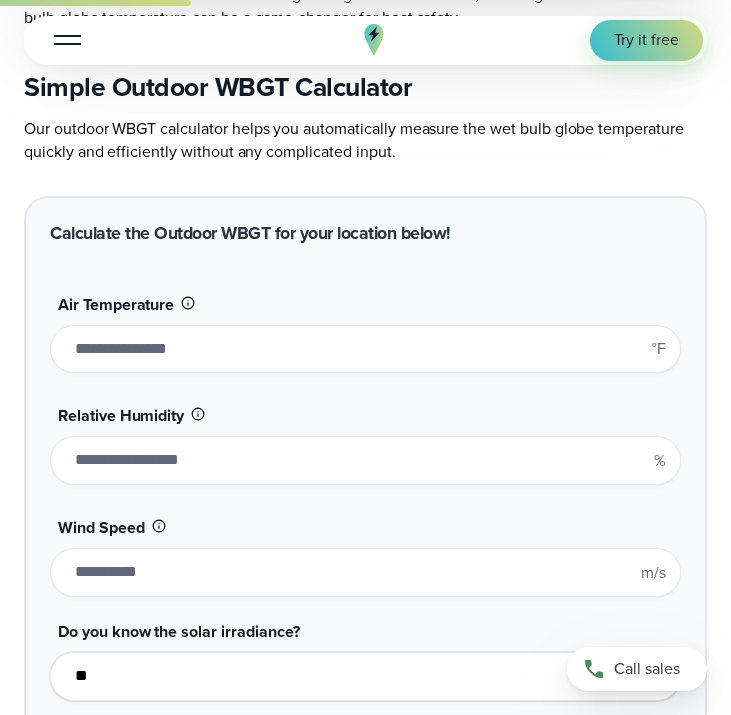 type on "***" 